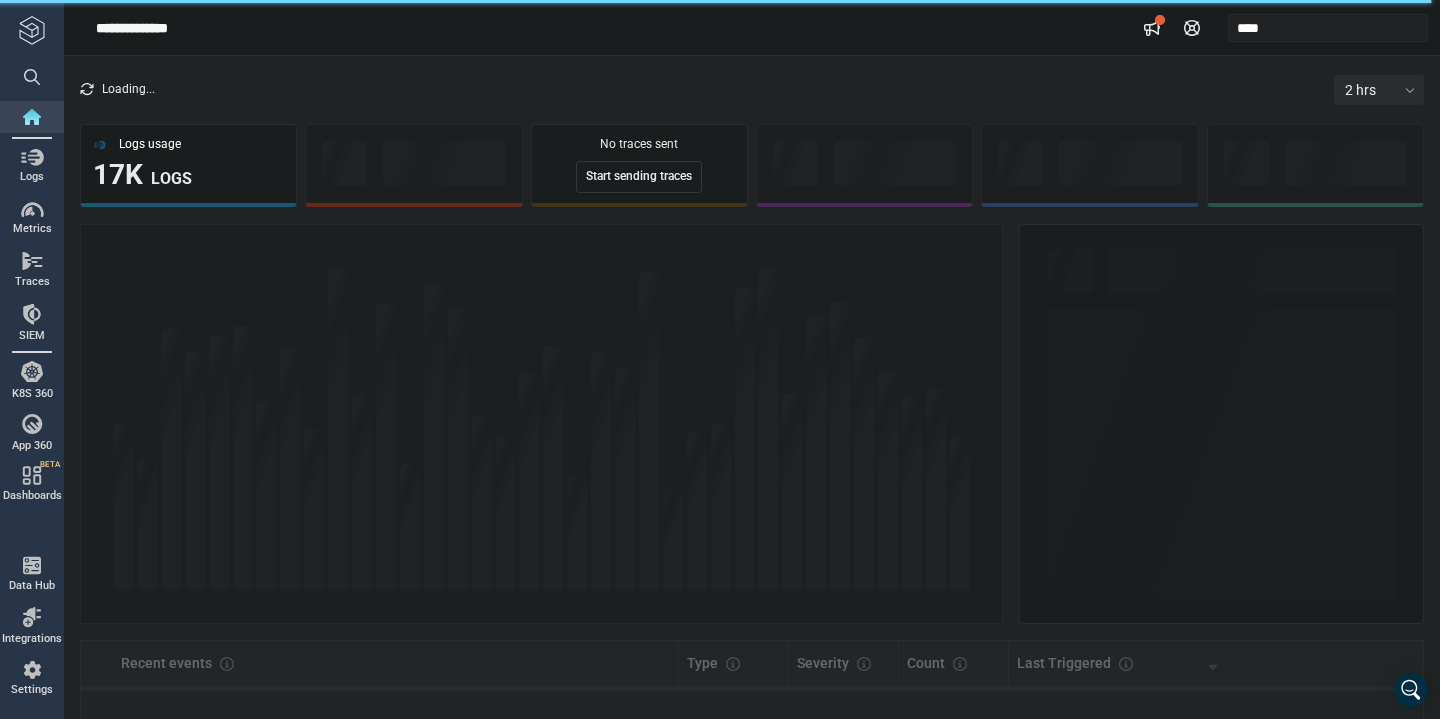 scroll, scrollTop: 0, scrollLeft: 0, axis: both 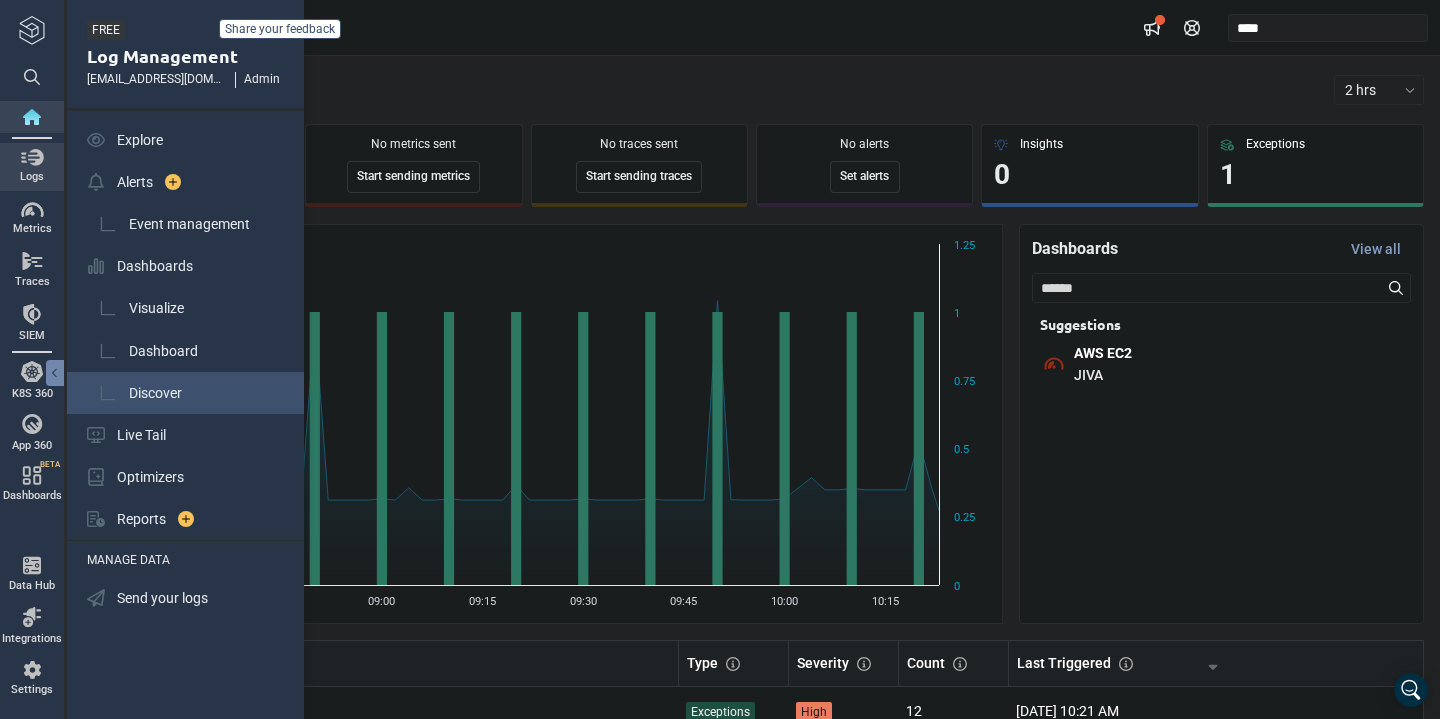 click on "Discover" at bounding box center (155, 393) 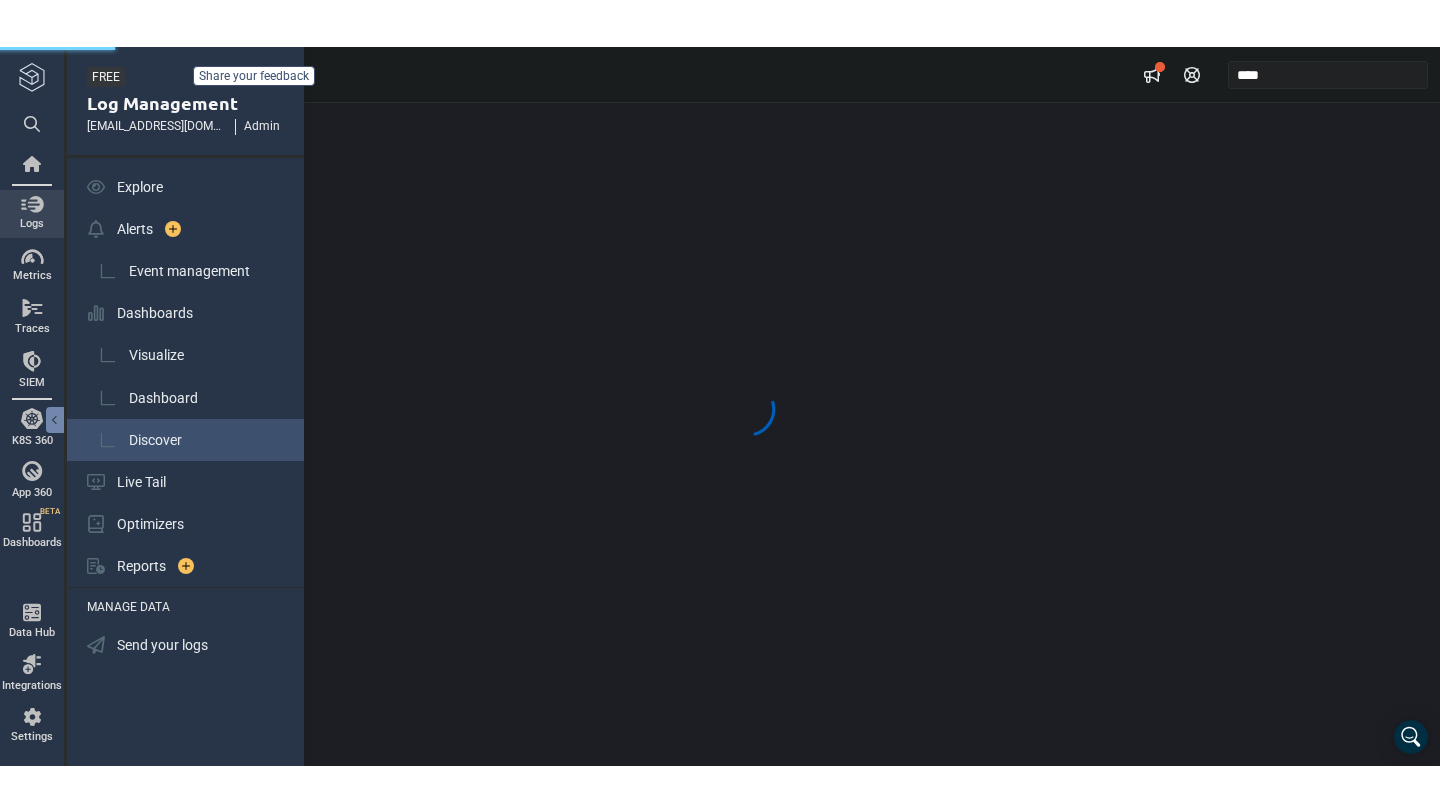 scroll, scrollTop: 0, scrollLeft: 0, axis: both 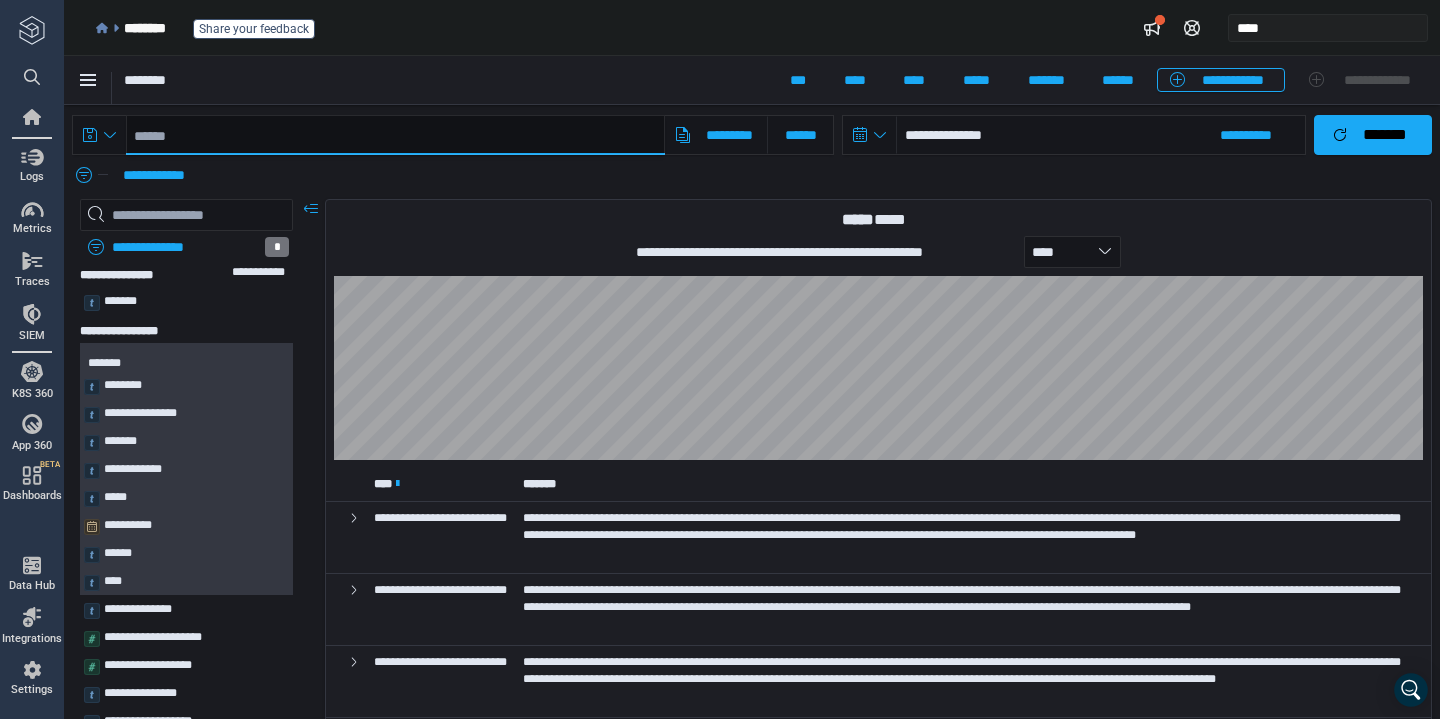 click at bounding box center (395, 135) 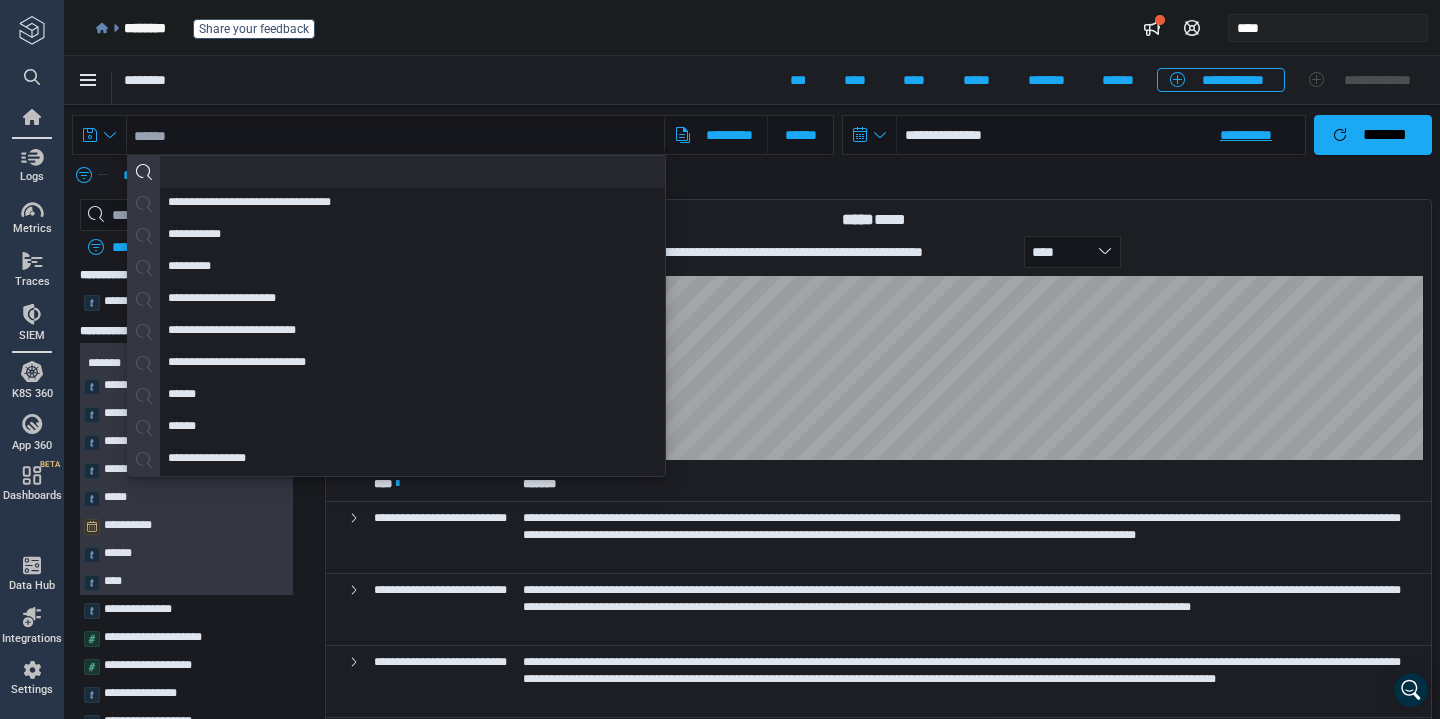 click on "**********" at bounding box center [1101, 135] 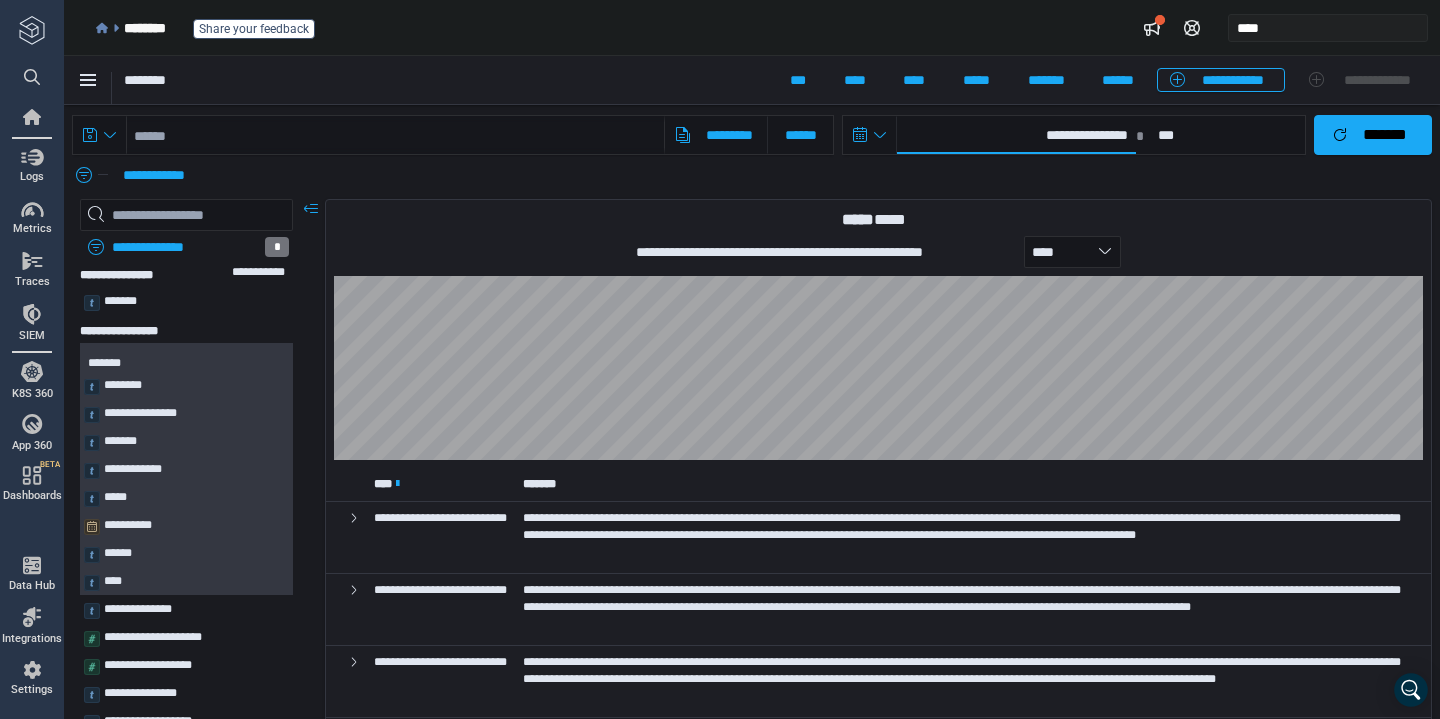 click on "**********" at bounding box center [1016, 135] 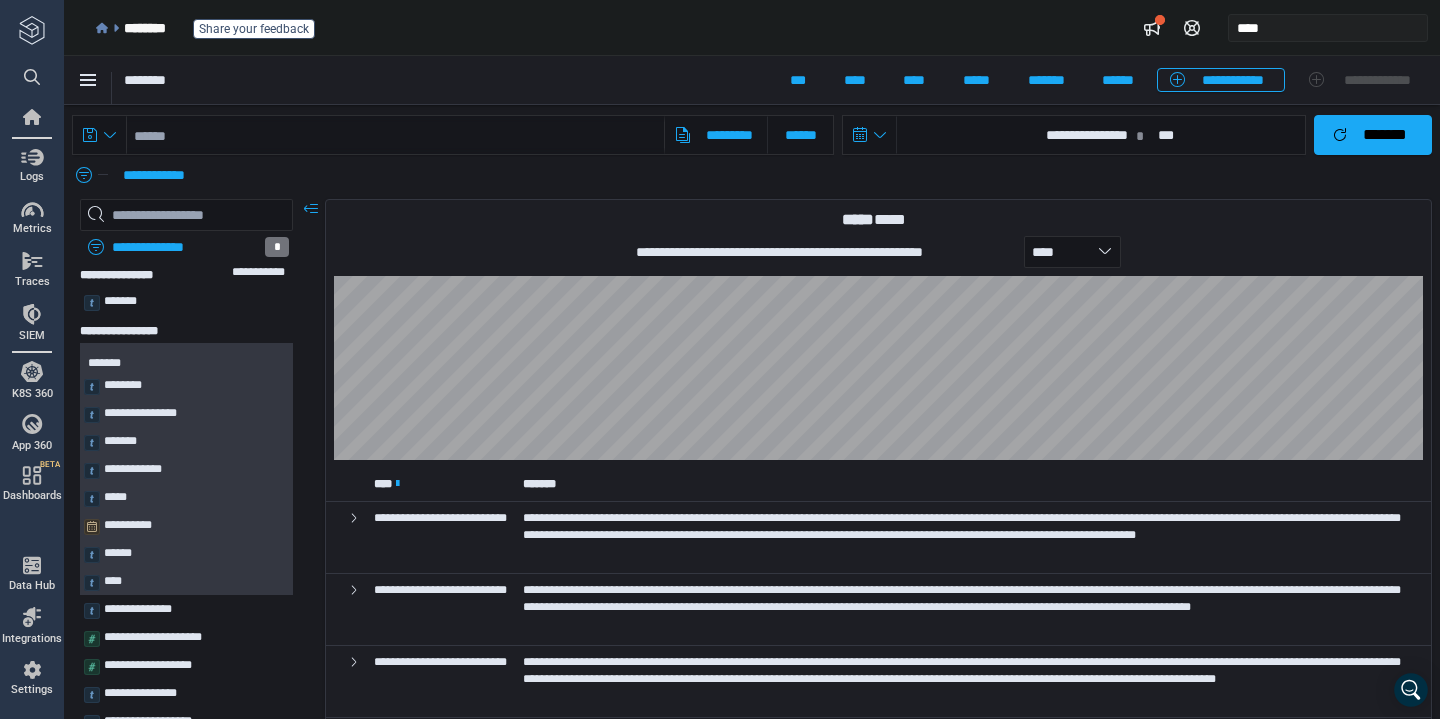 select on "*" 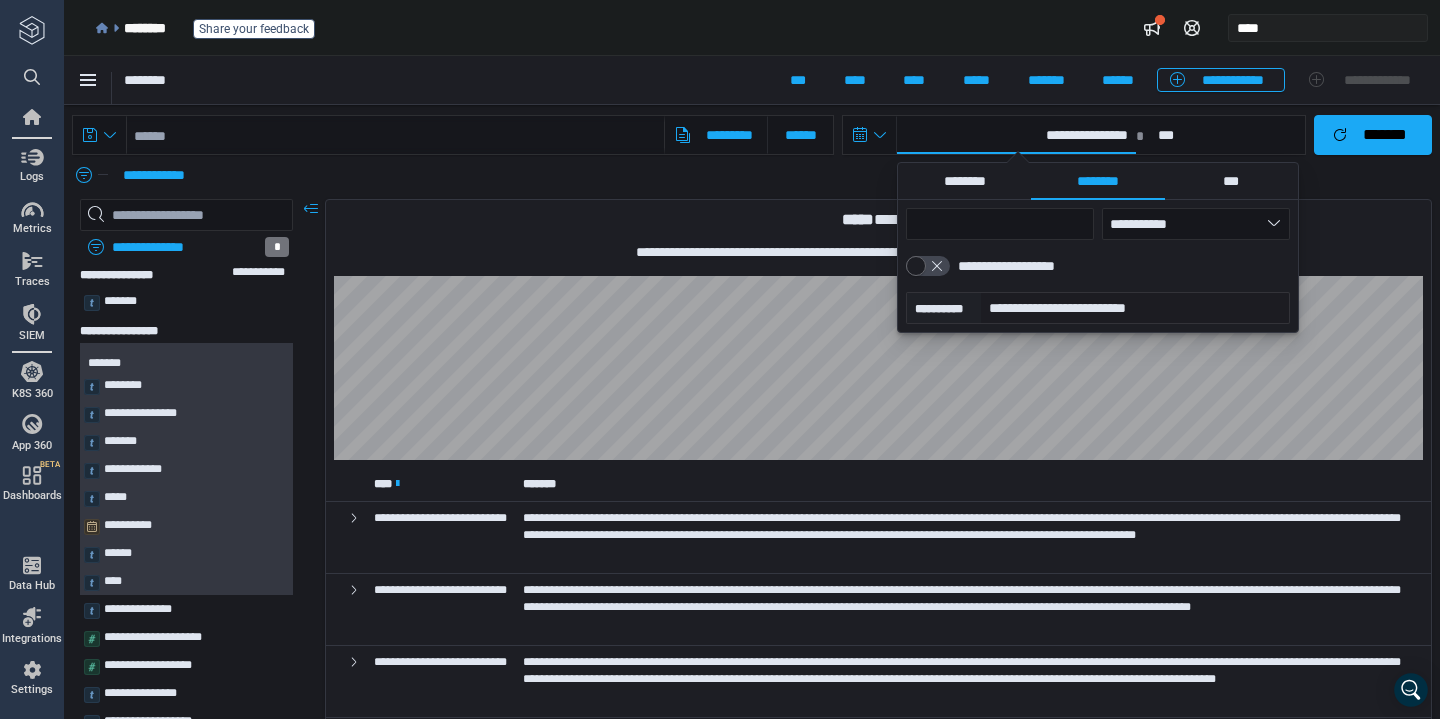click at bounding box center (395, 135) 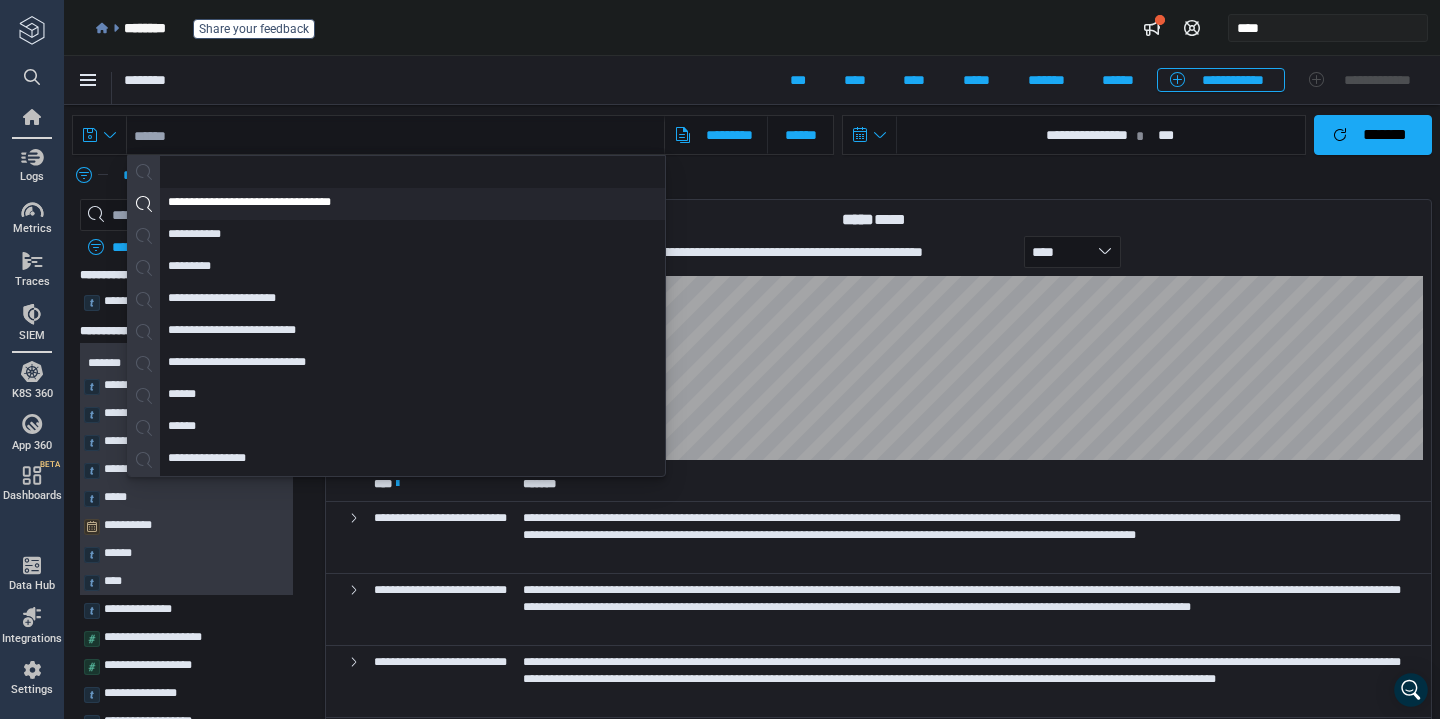 click on "**********" at bounding box center [285, 204] 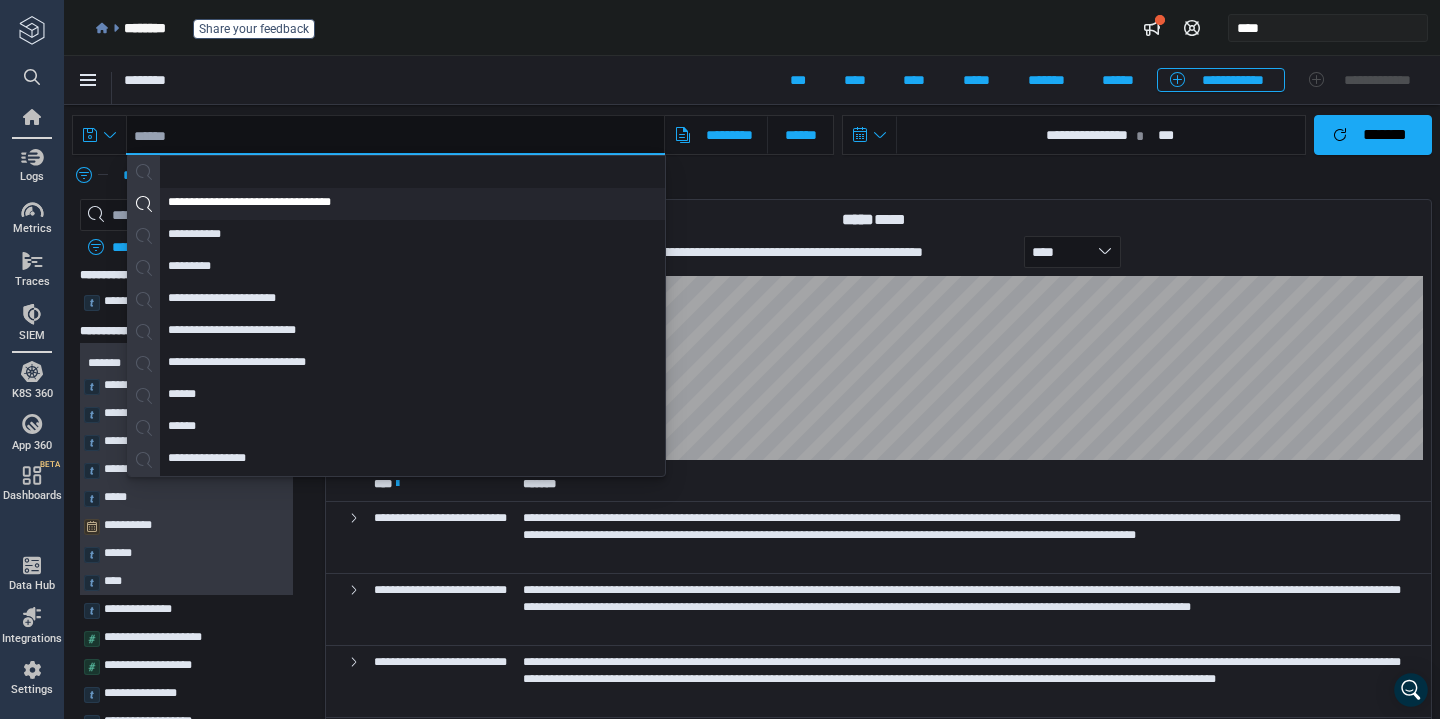 type on "**********" 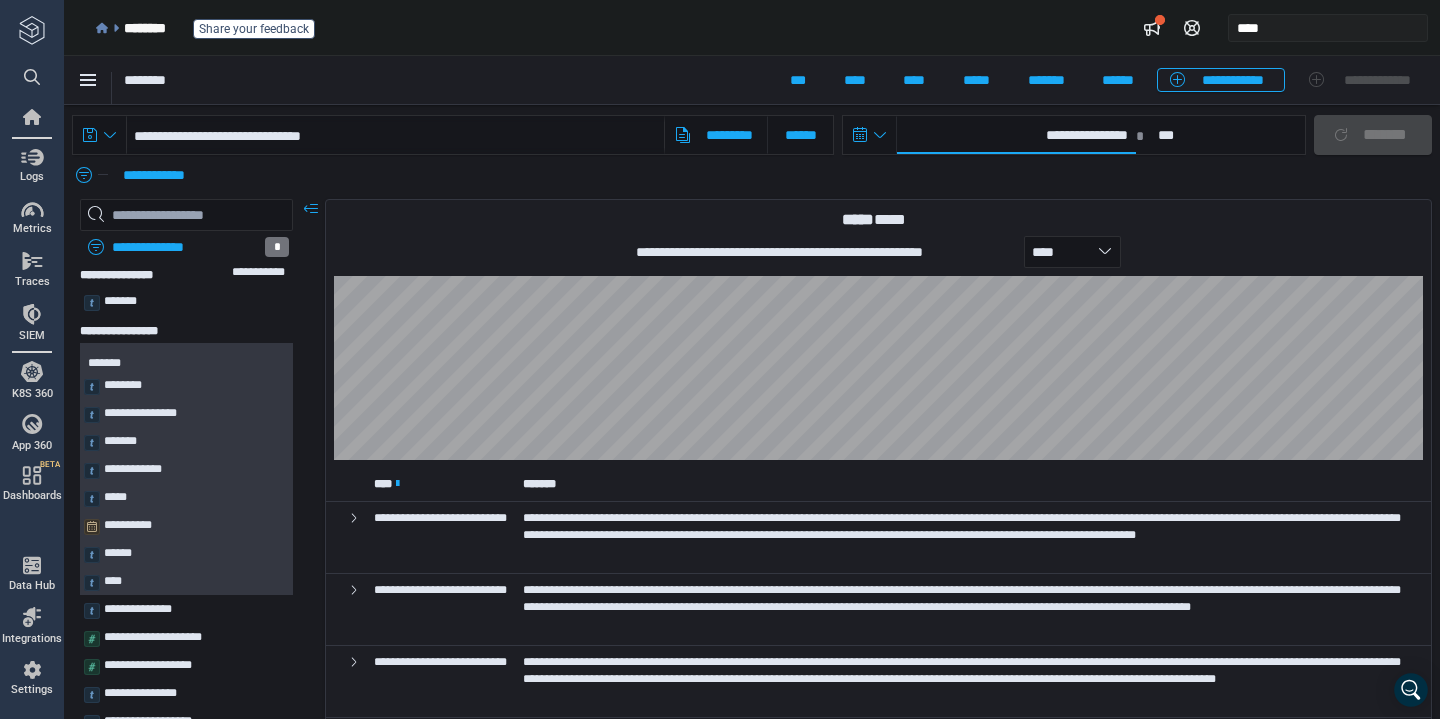 click on "**********" at bounding box center (1016, 135) 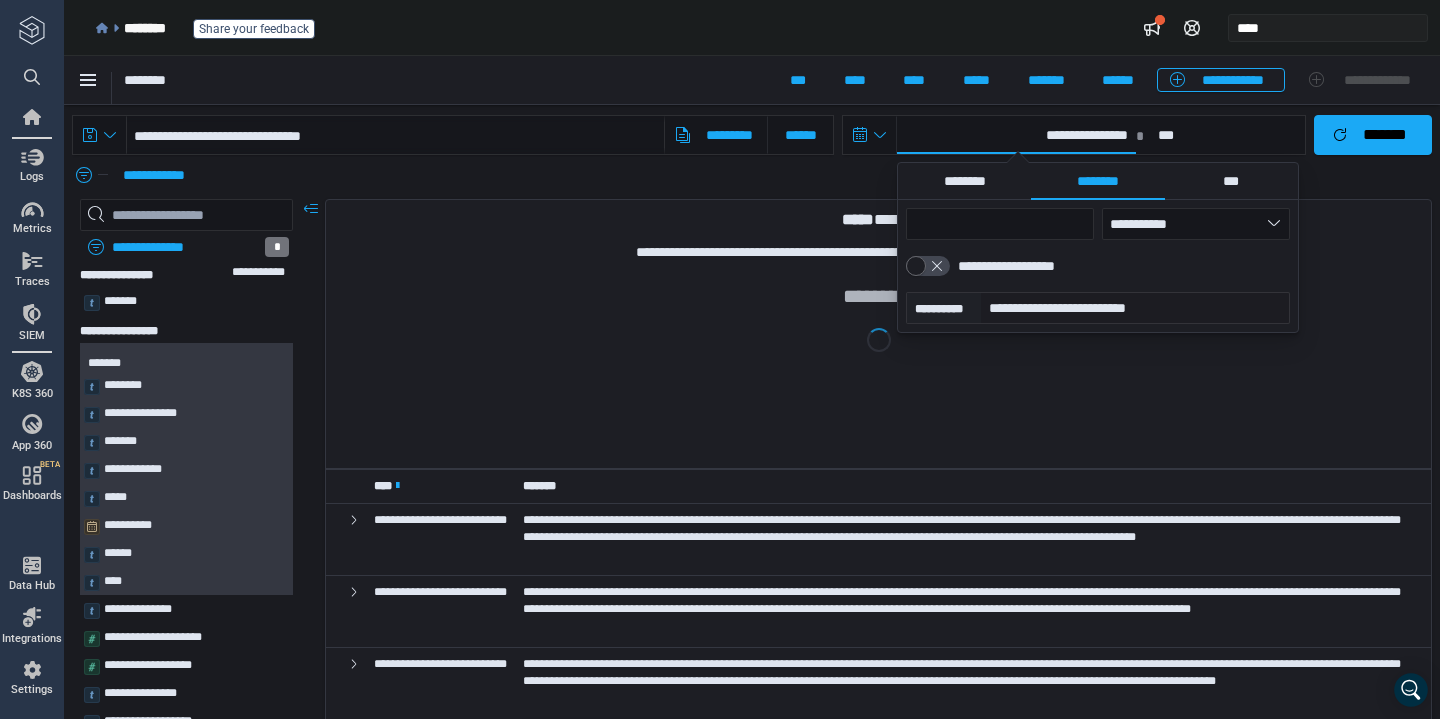 type on "**********" 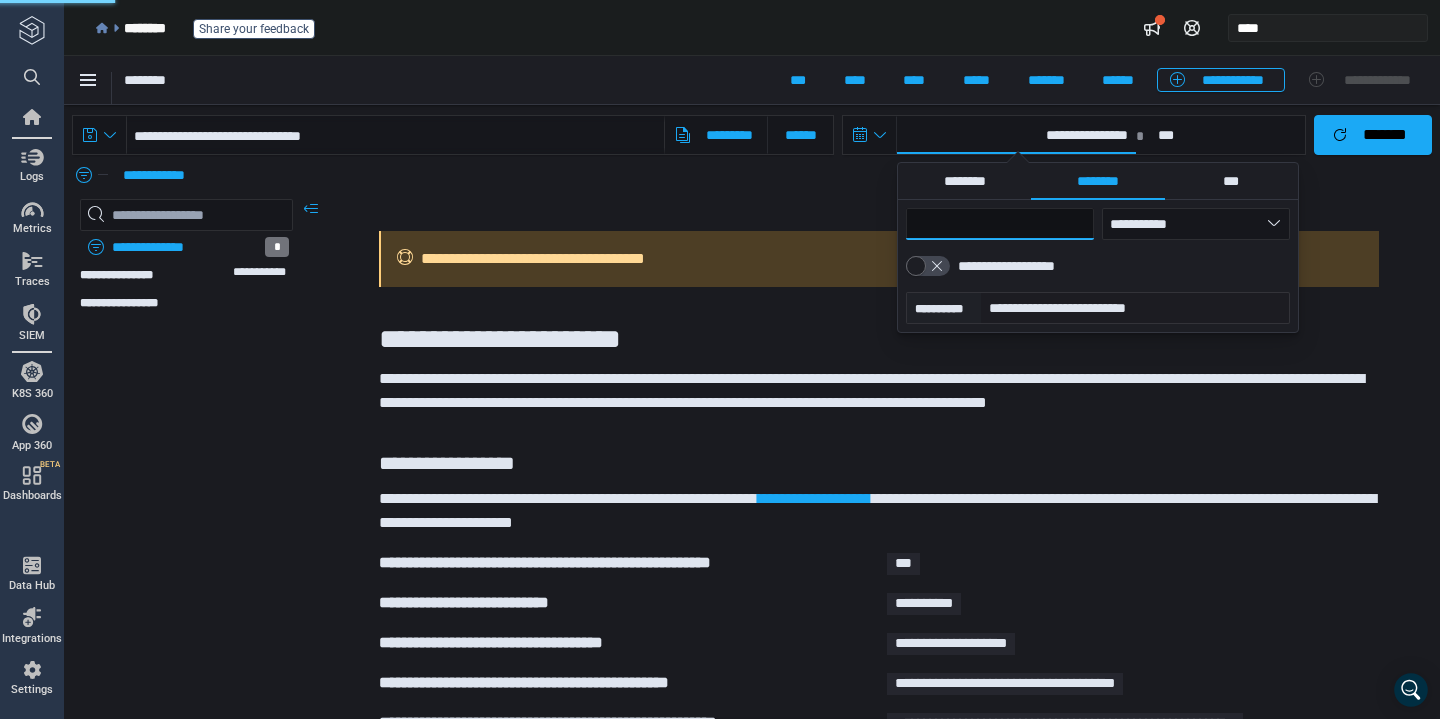click on "**" at bounding box center [1000, 224] 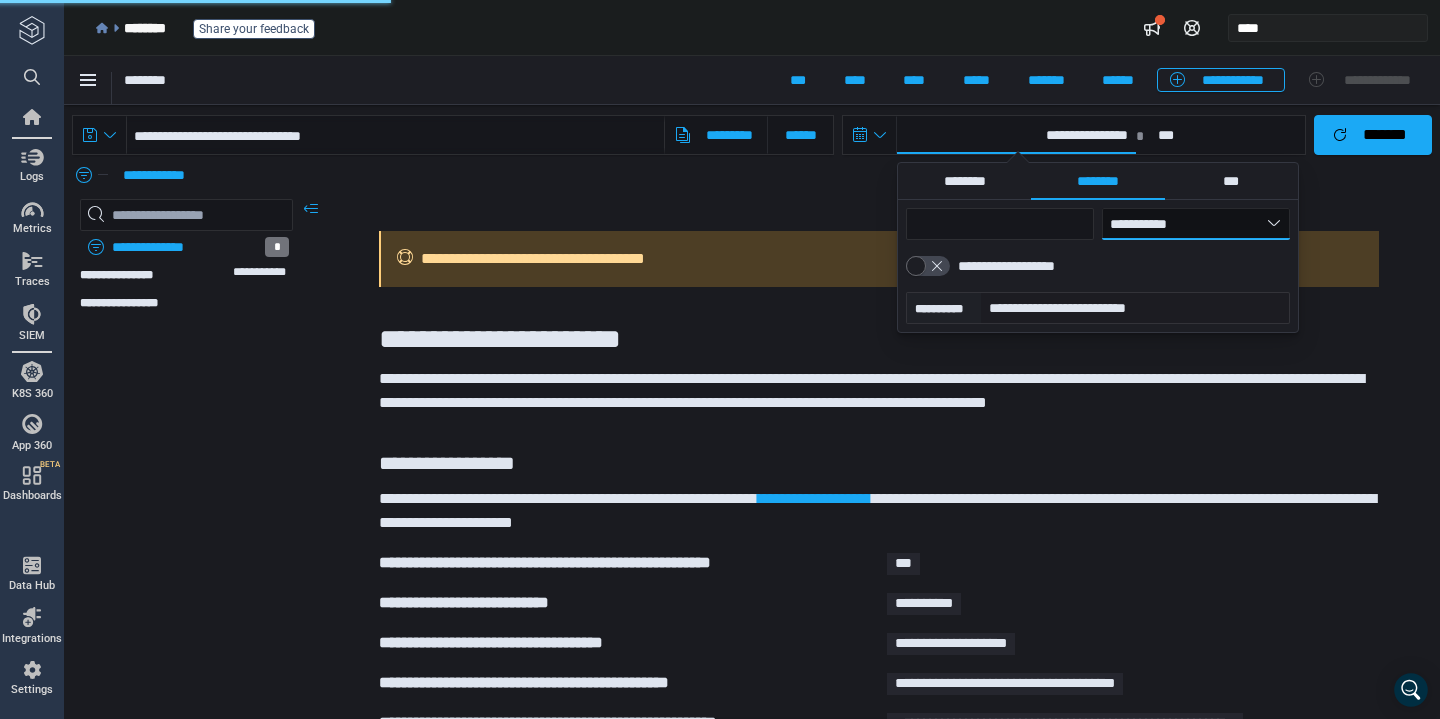 click on "**********" at bounding box center (1196, 224) 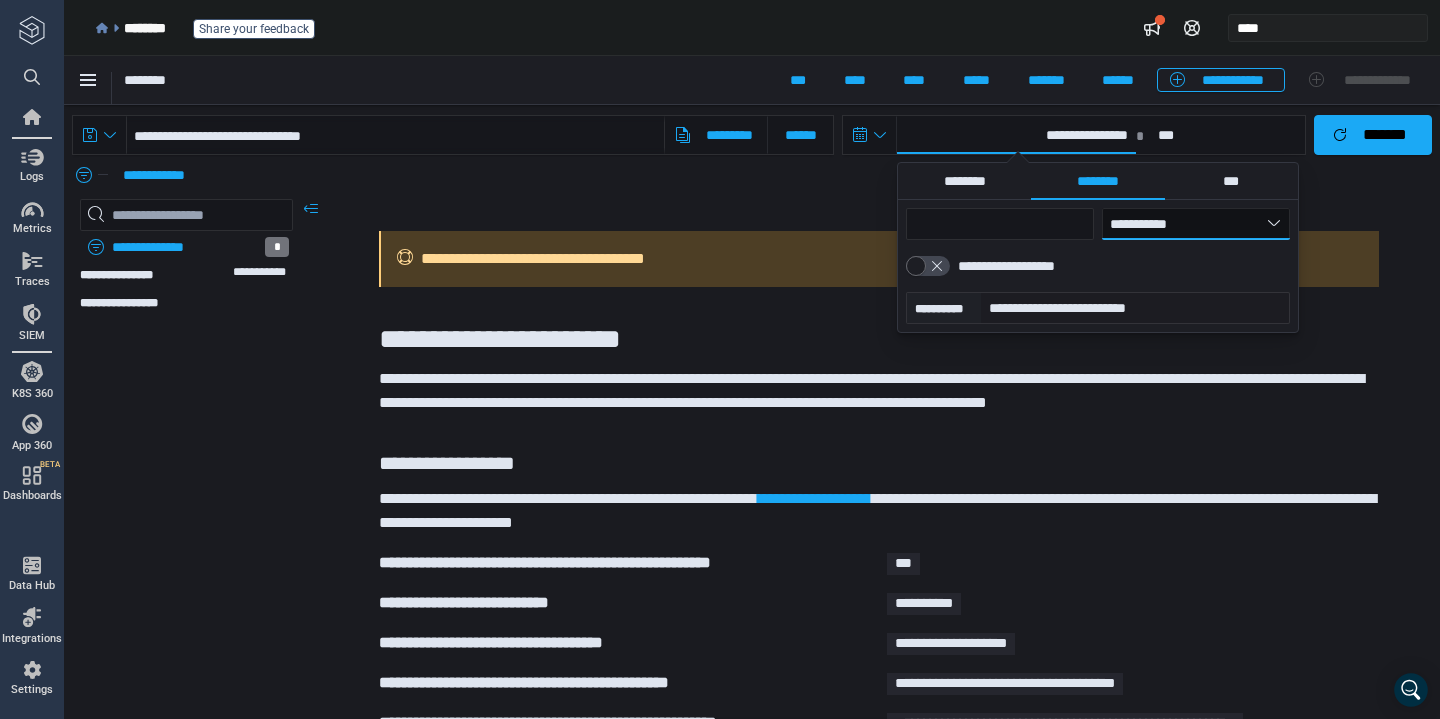 select on "*" 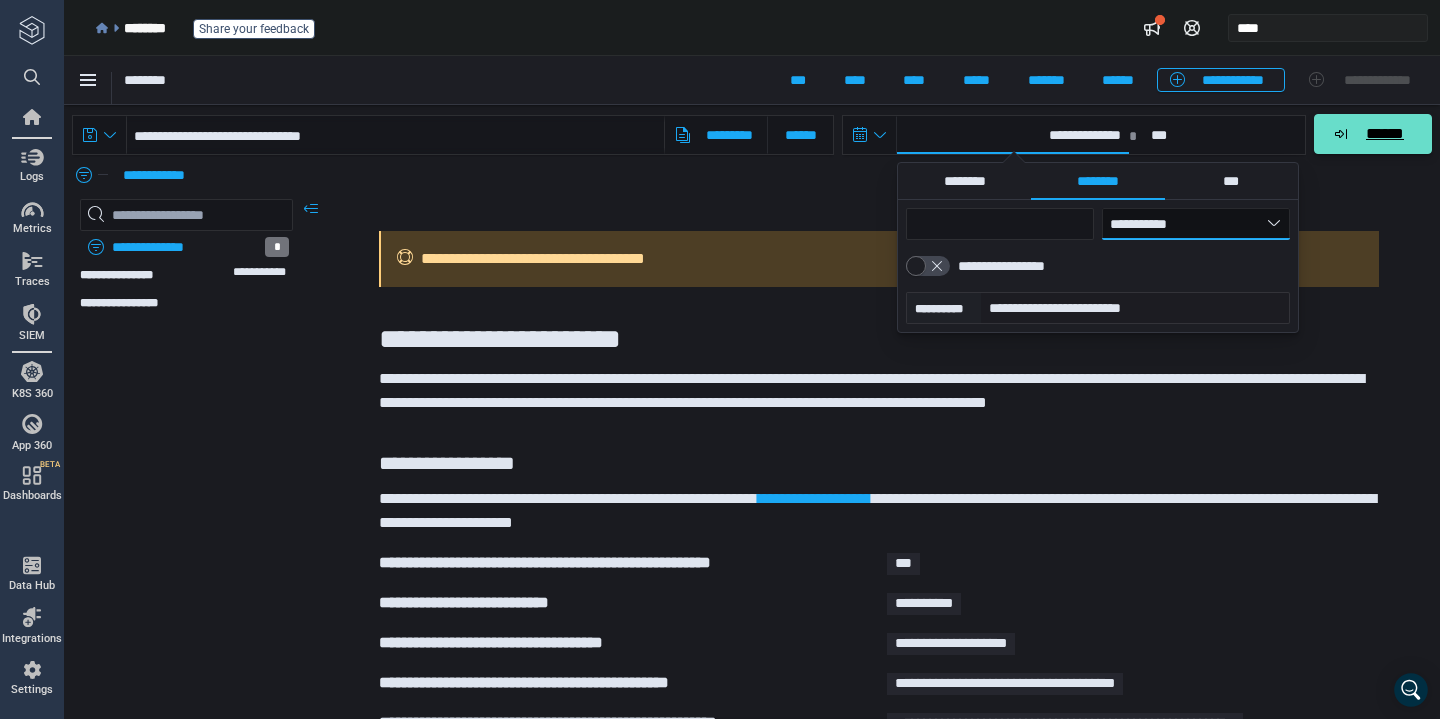 click on "******" at bounding box center (1373, 134) 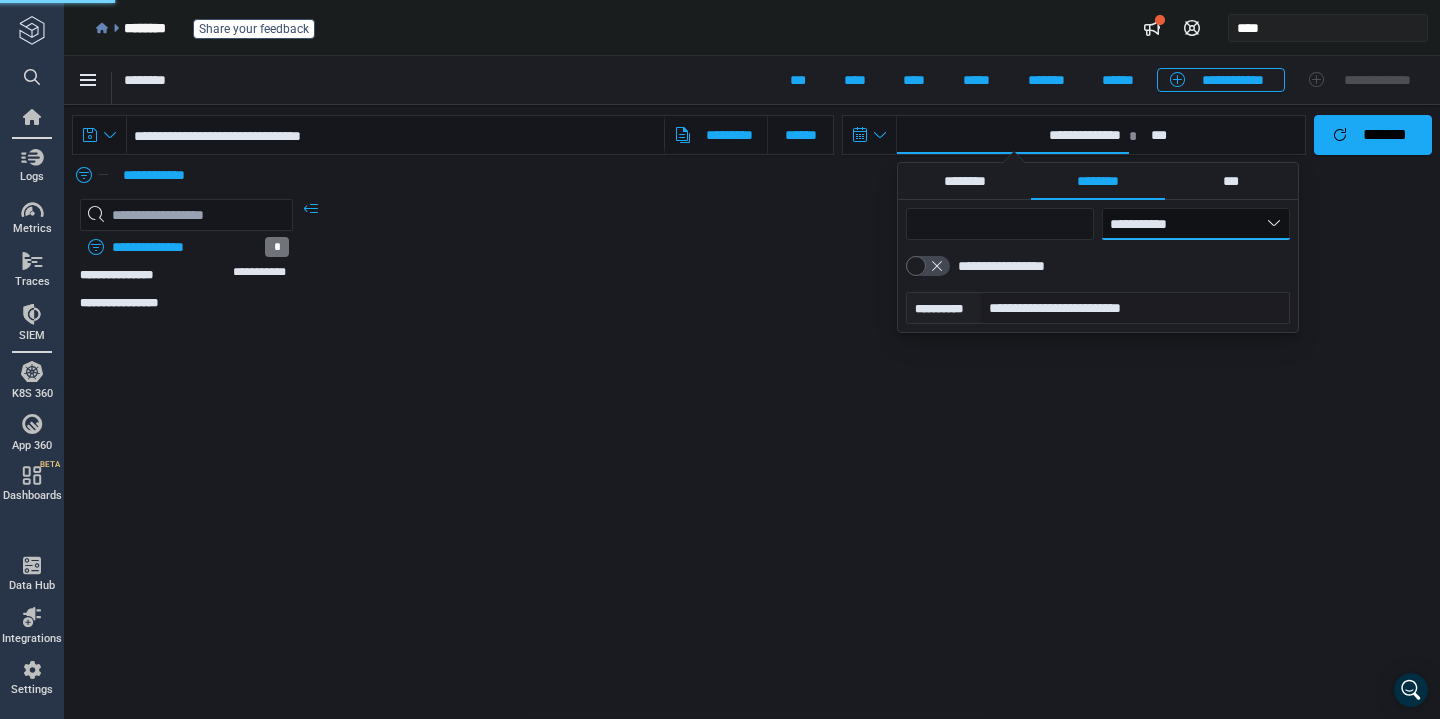 type on "**********" 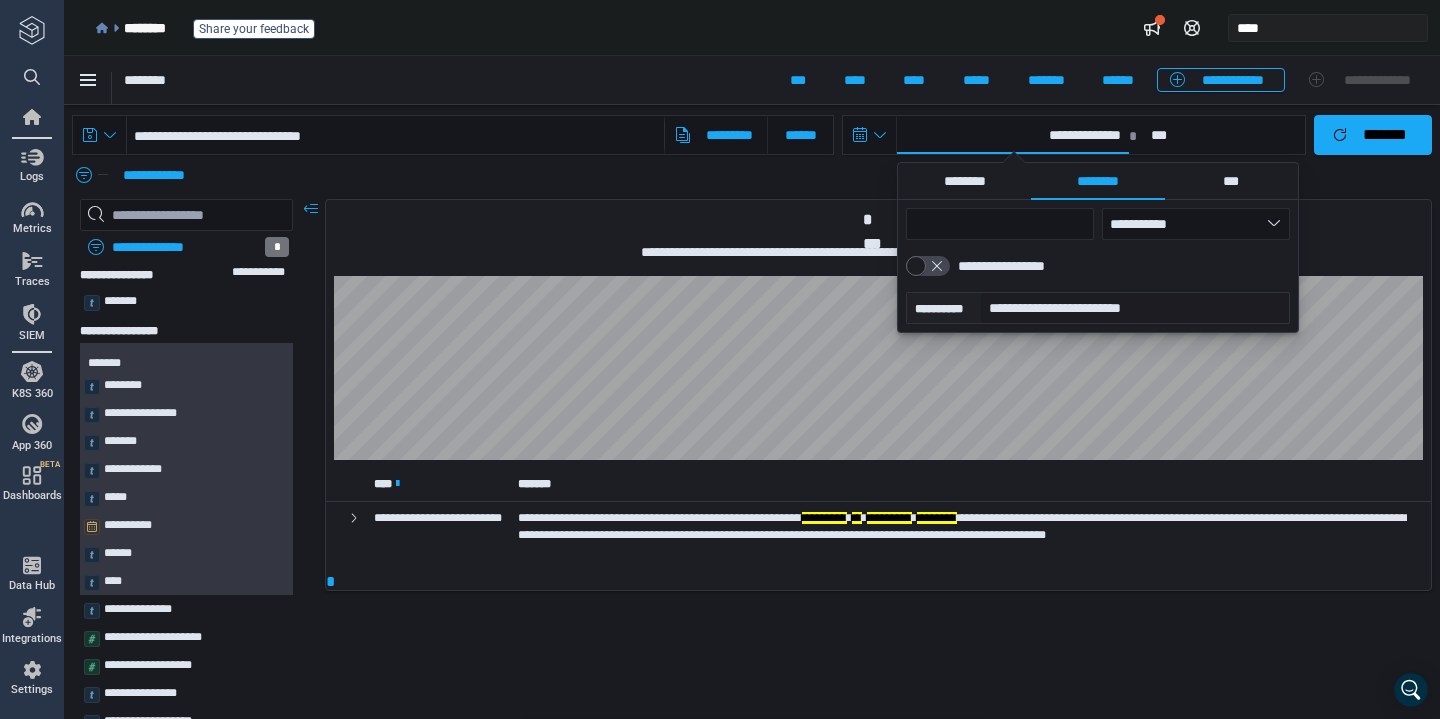 click on "******** Share your feedback ****" at bounding box center (762, 28) 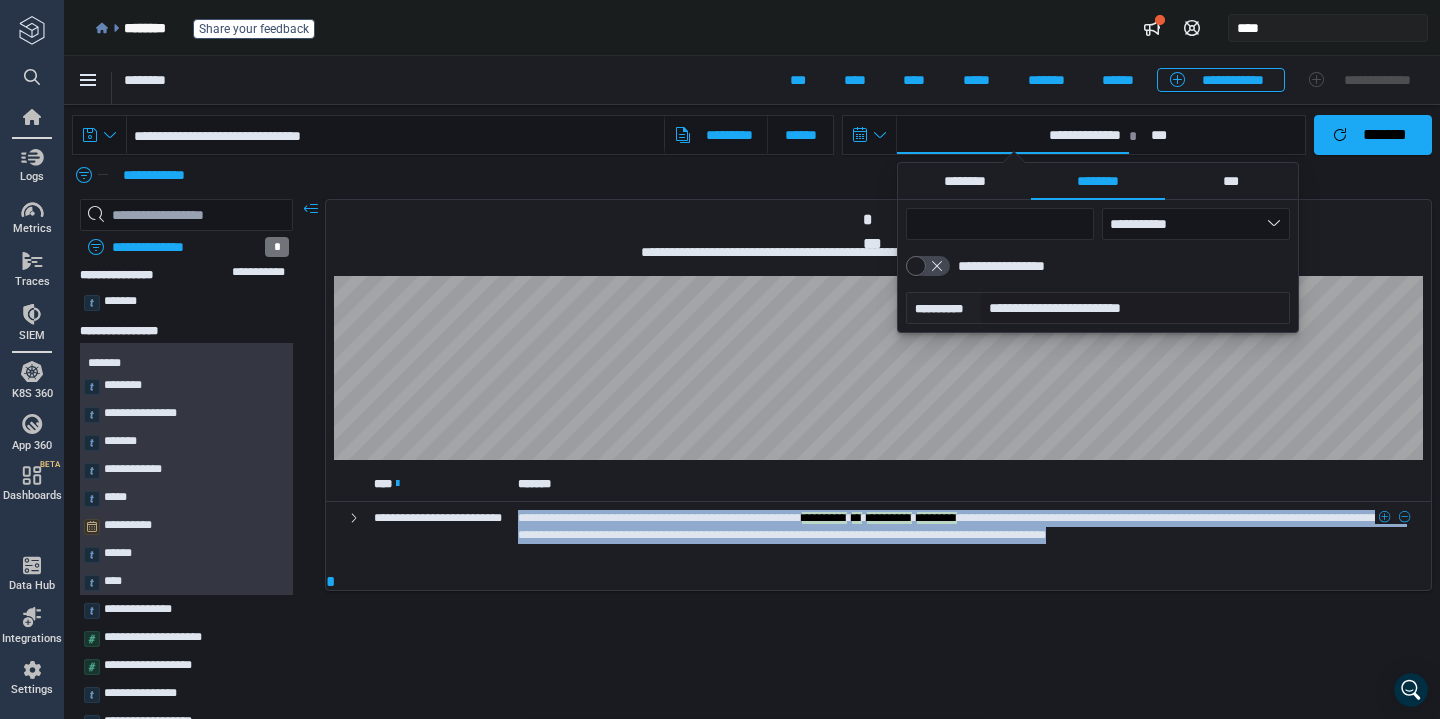 drag, startPoint x: 576, startPoint y: 522, endPoint x: 977, endPoint y: 563, distance: 403.09055 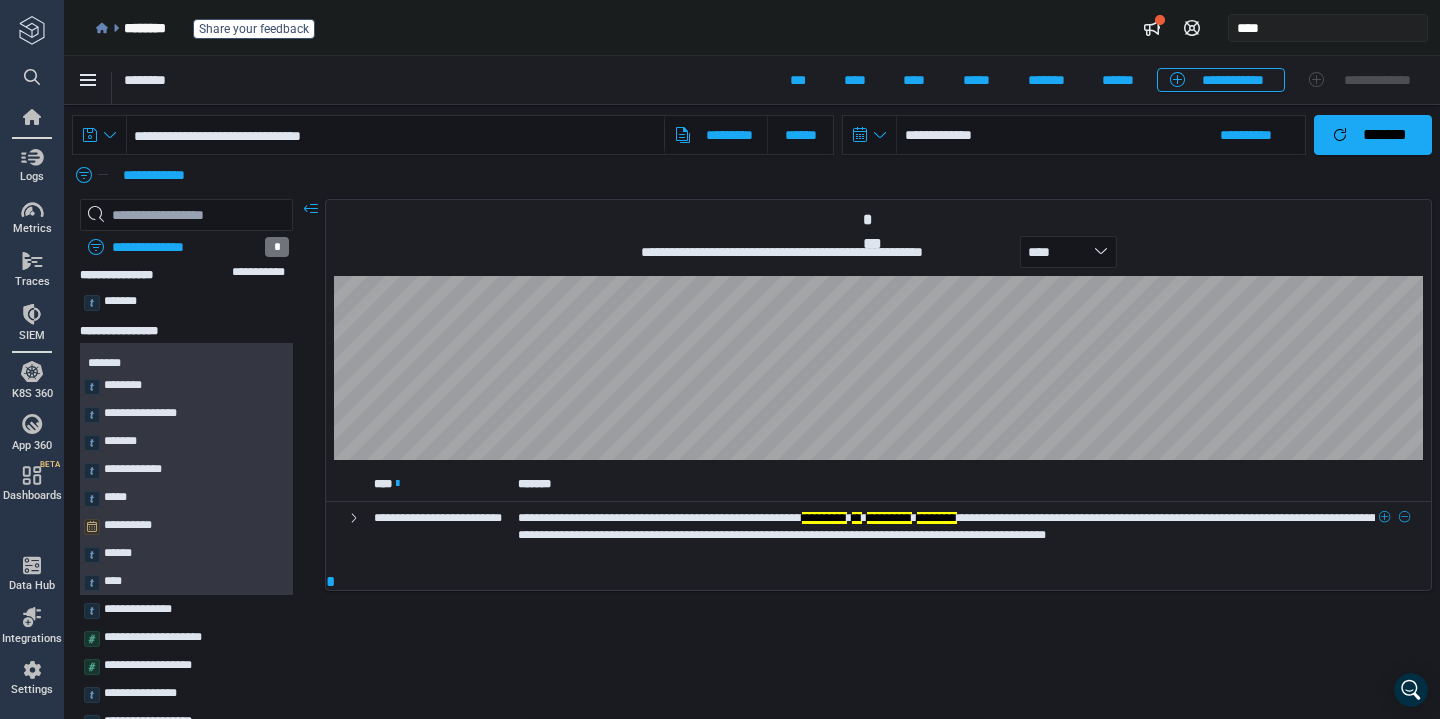 click on "**********" at bounding box center (962, 538) 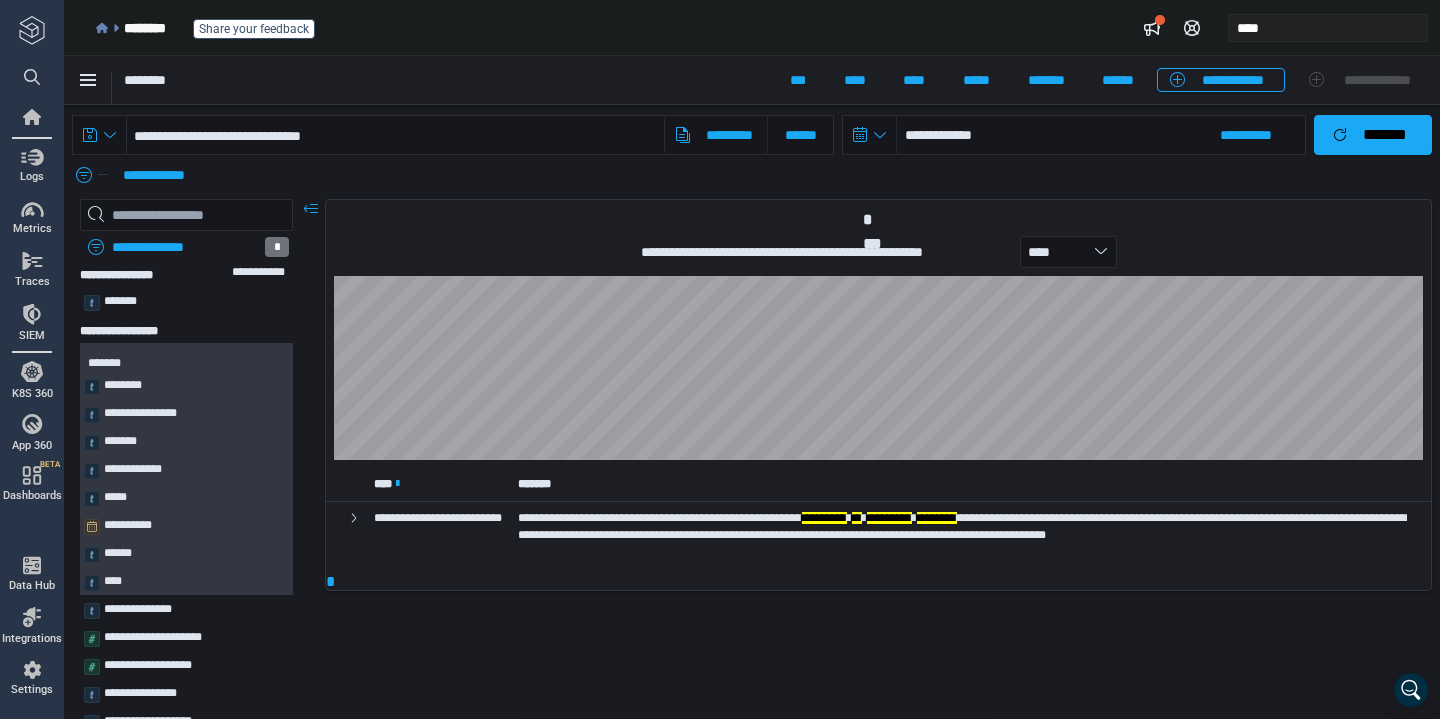 click on "**********" at bounding box center (770, 175) 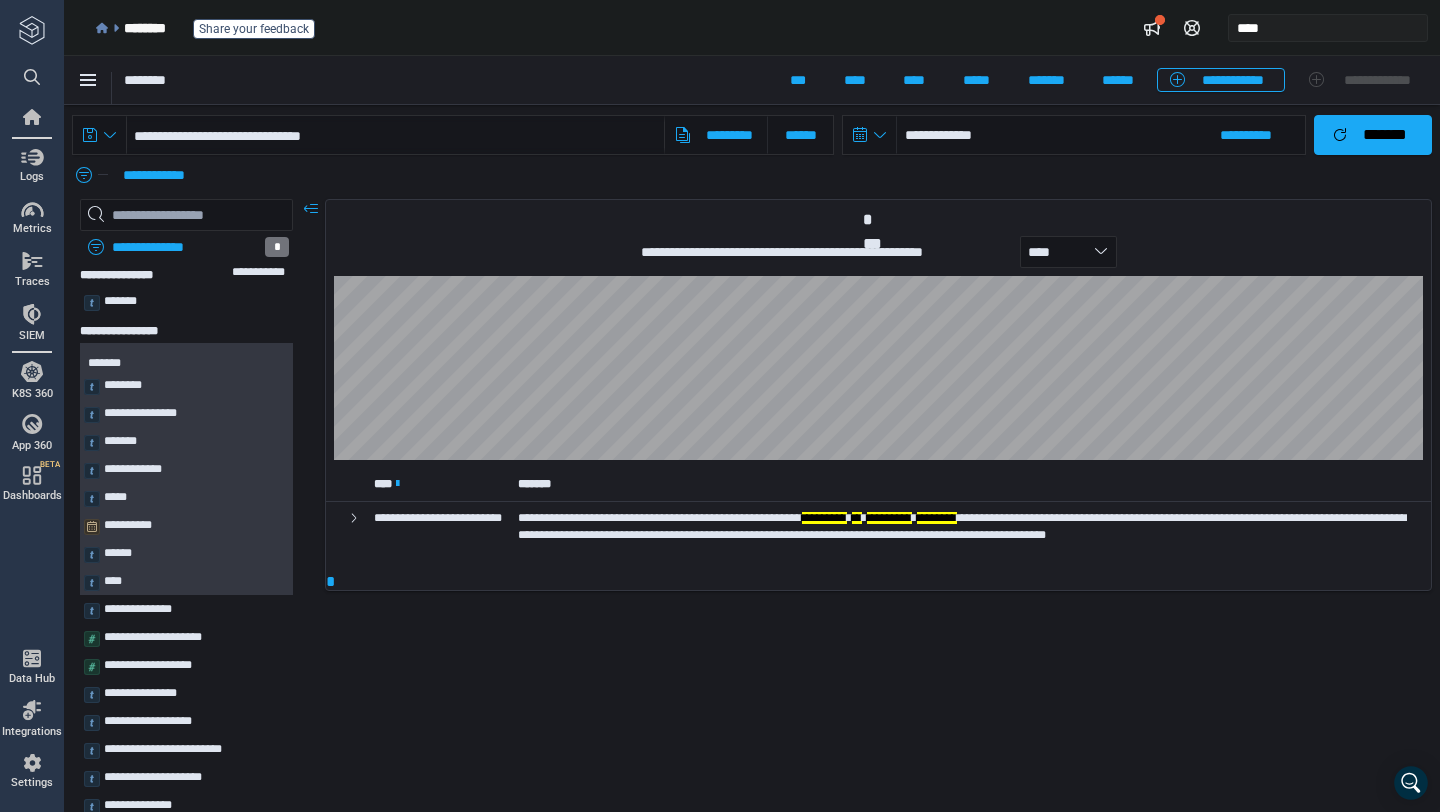 click on "******** Share your feedback ****" at bounding box center (762, 28) 